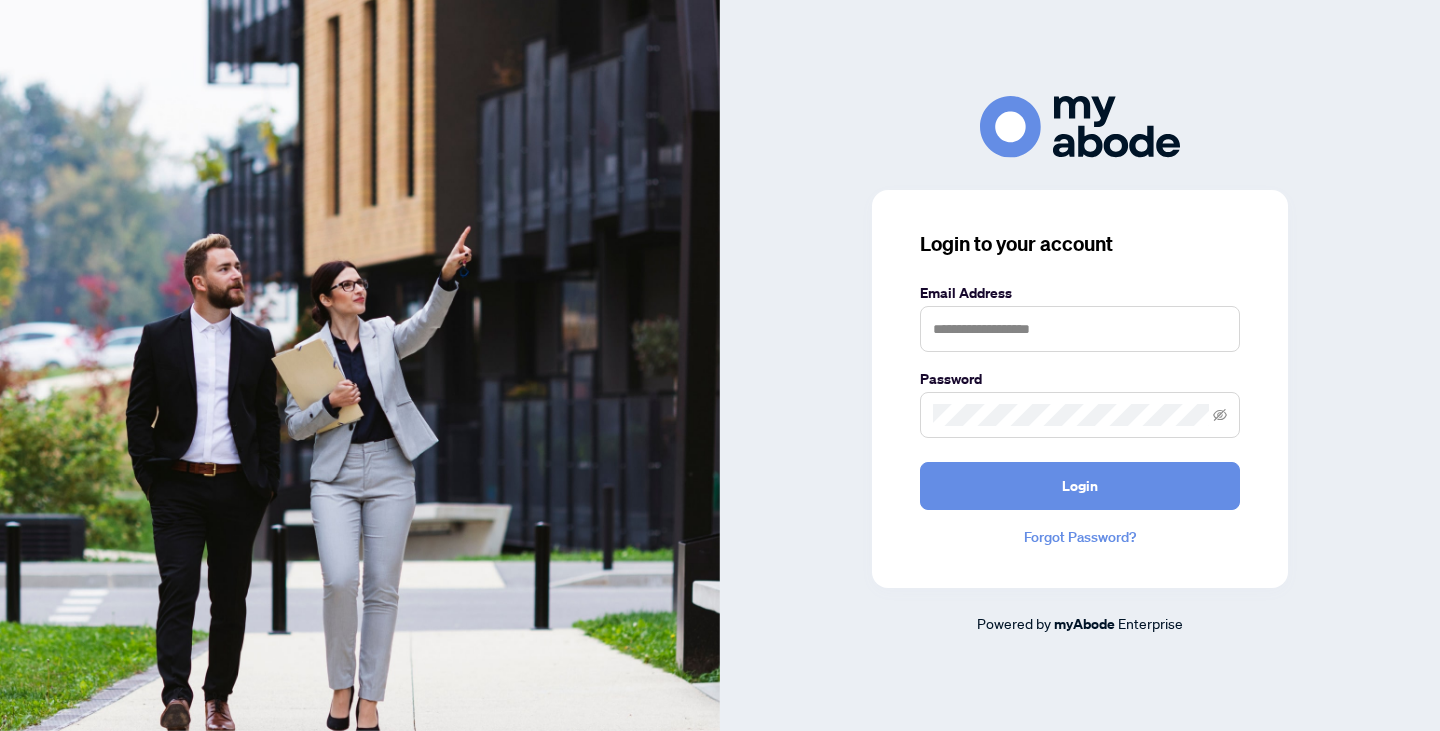 scroll, scrollTop: 0, scrollLeft: 0, axis: both 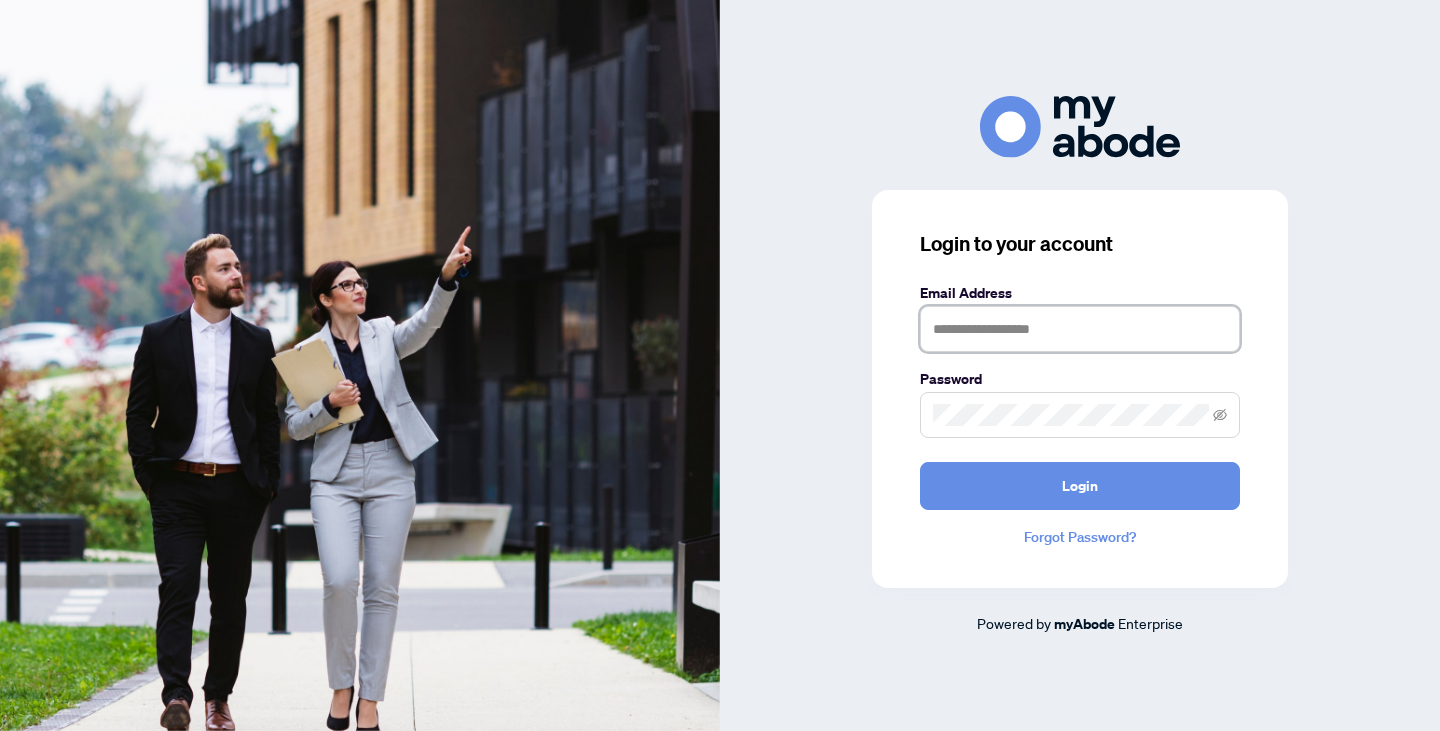 click at bounding box center (1080, 329) 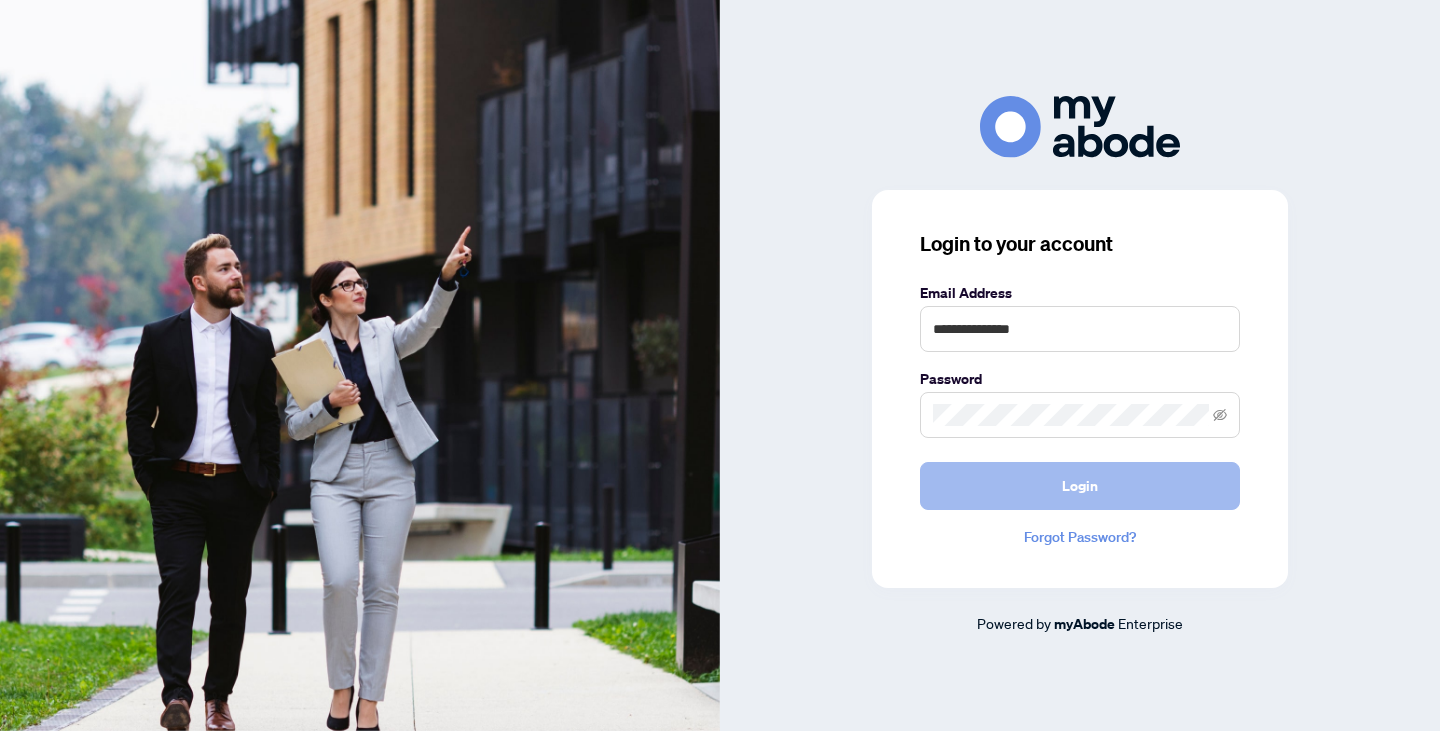 click on "Login" at bounding box center [1080, 486] 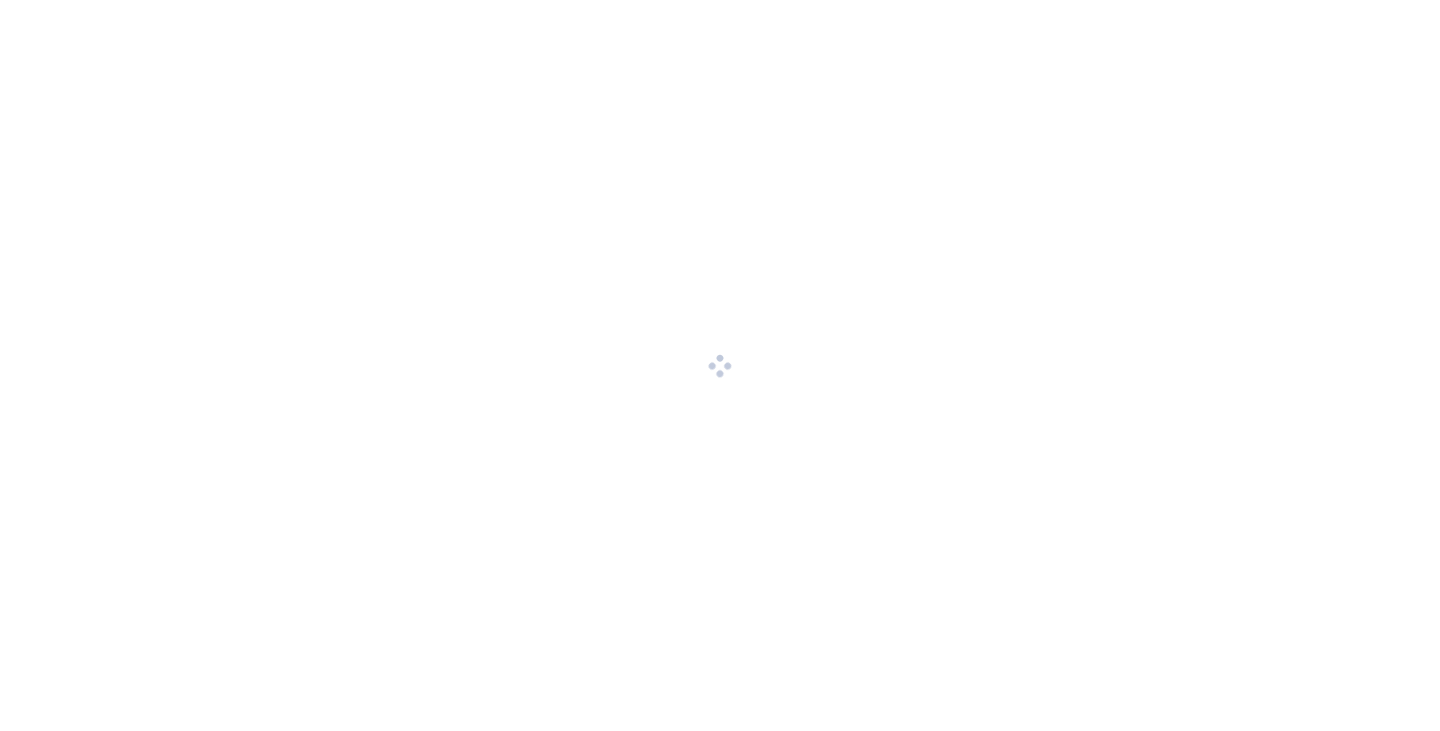scroll, scrollTop: 0, scrollLeft: 0, axis: both 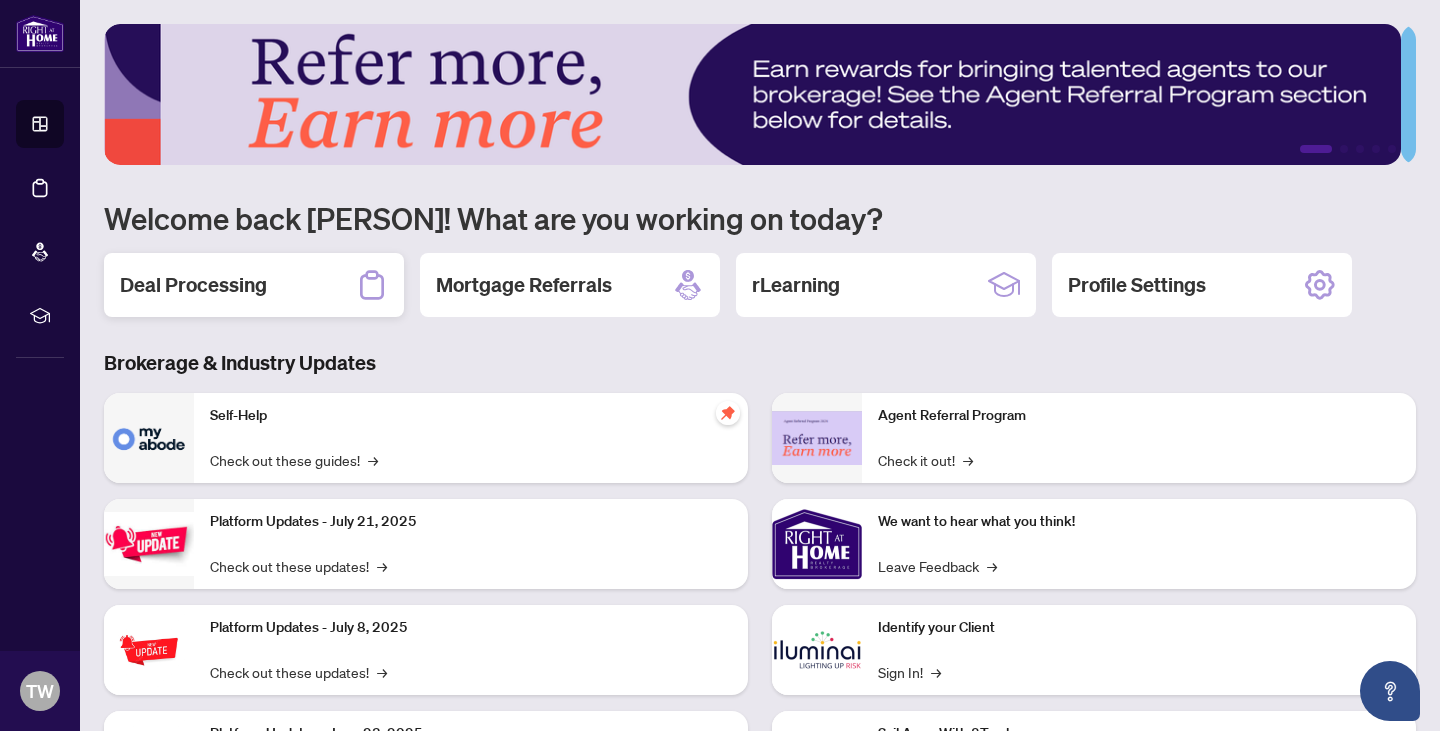 click on "Deal Processing" at bounding box center [193, 285] 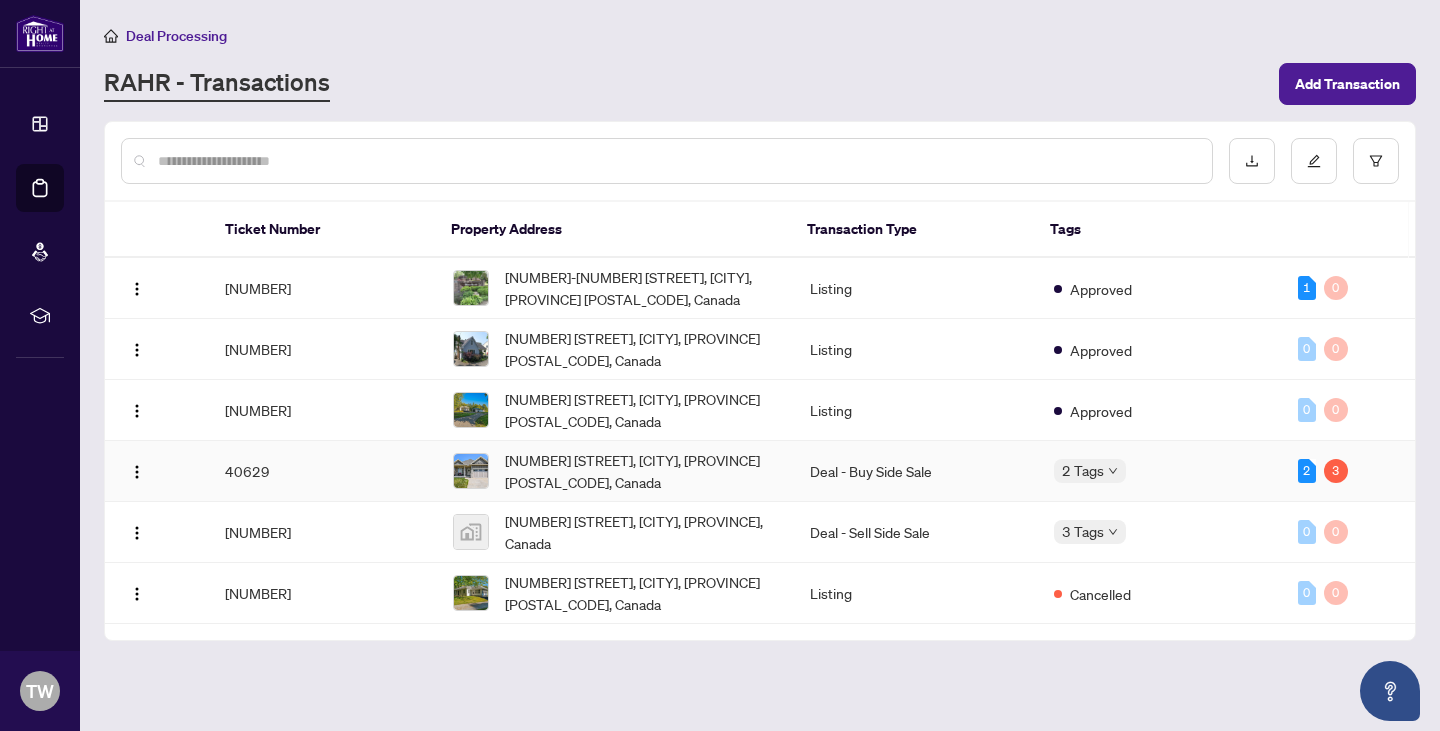 click on "40629" at bounding box center [323, 471] 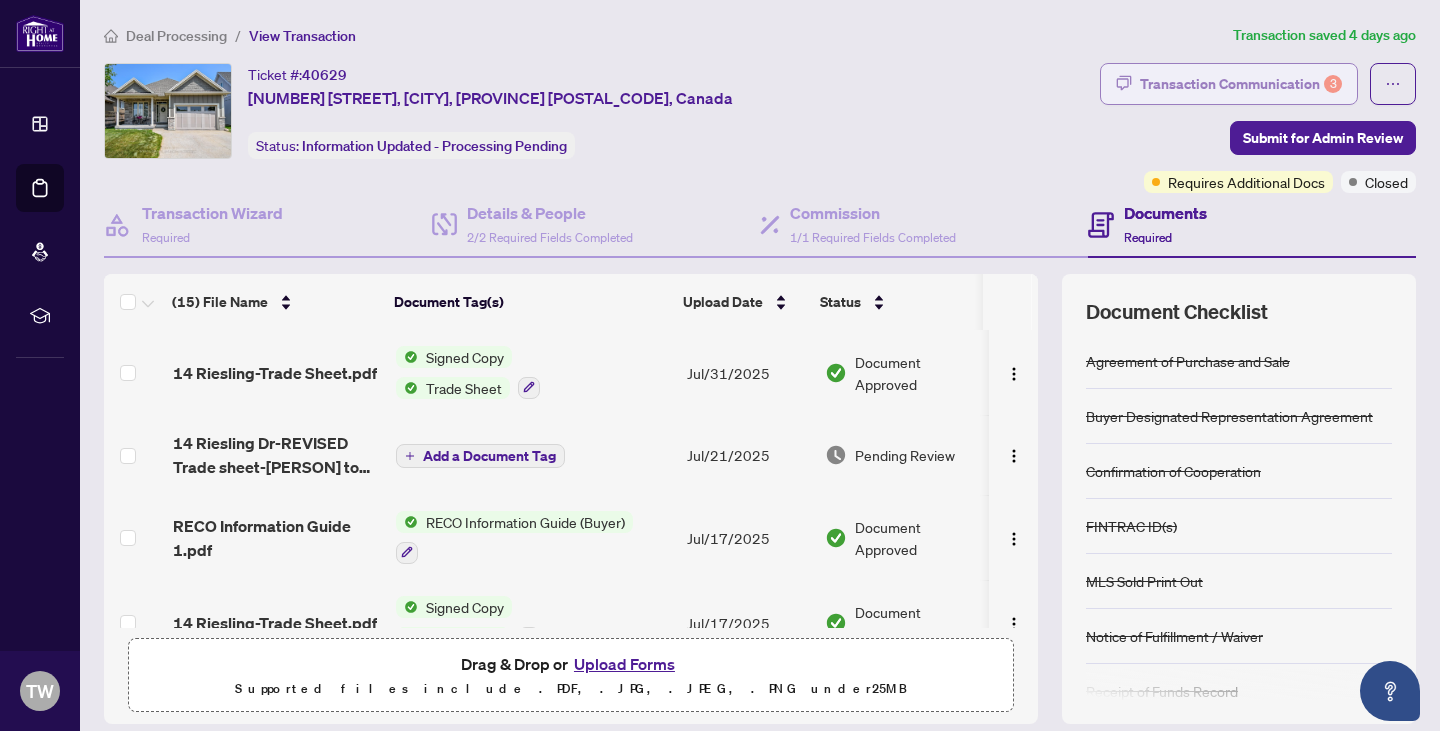 click on "Transaction Communication 3" at bounding box center [1241, 84] 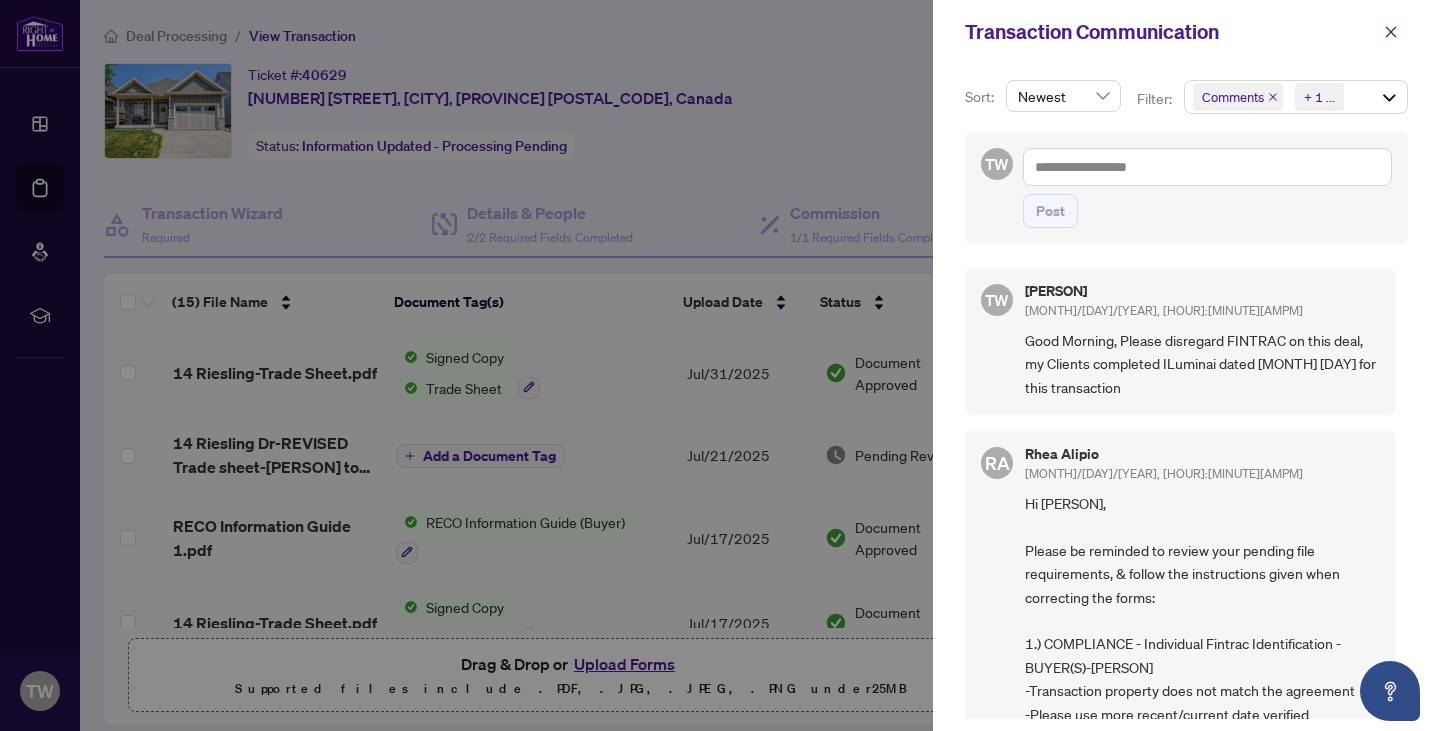 click at bounding box center (720, 365) 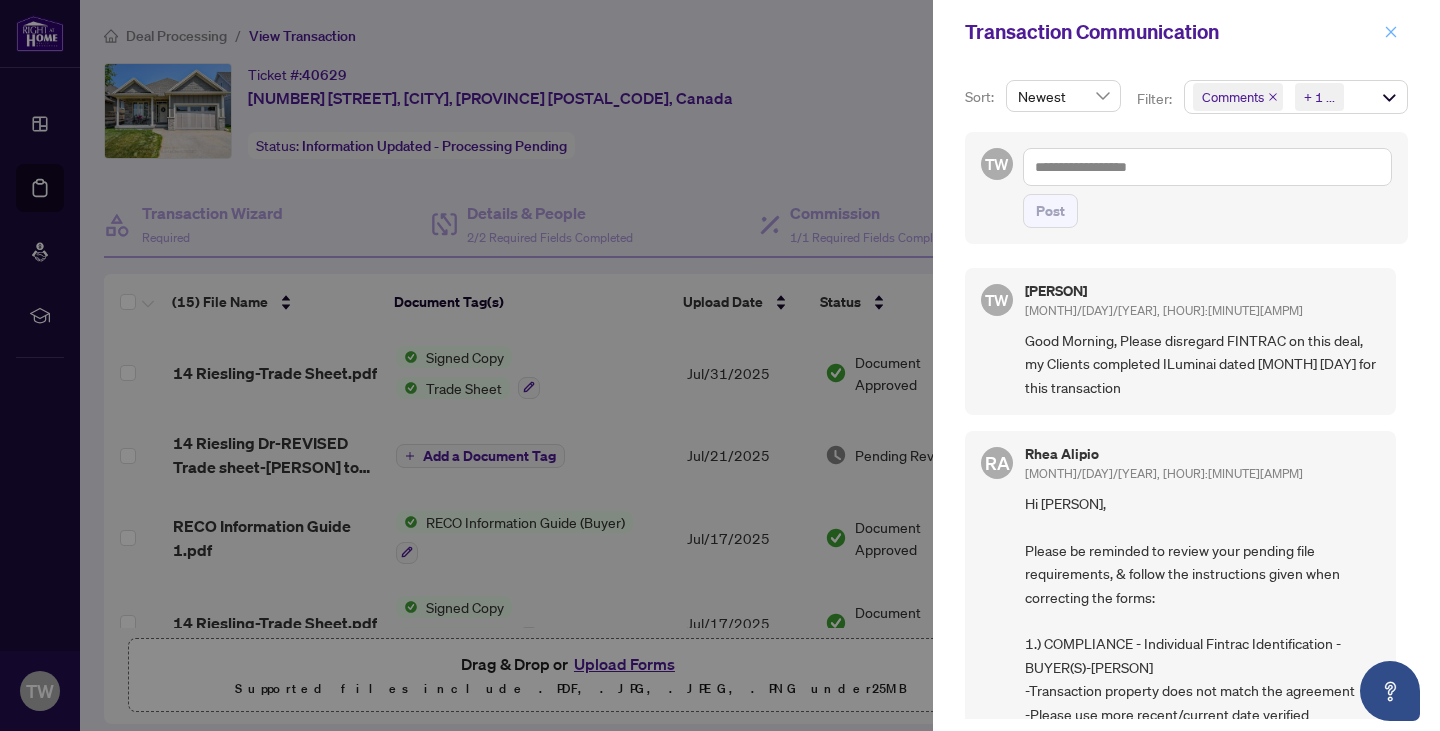 click 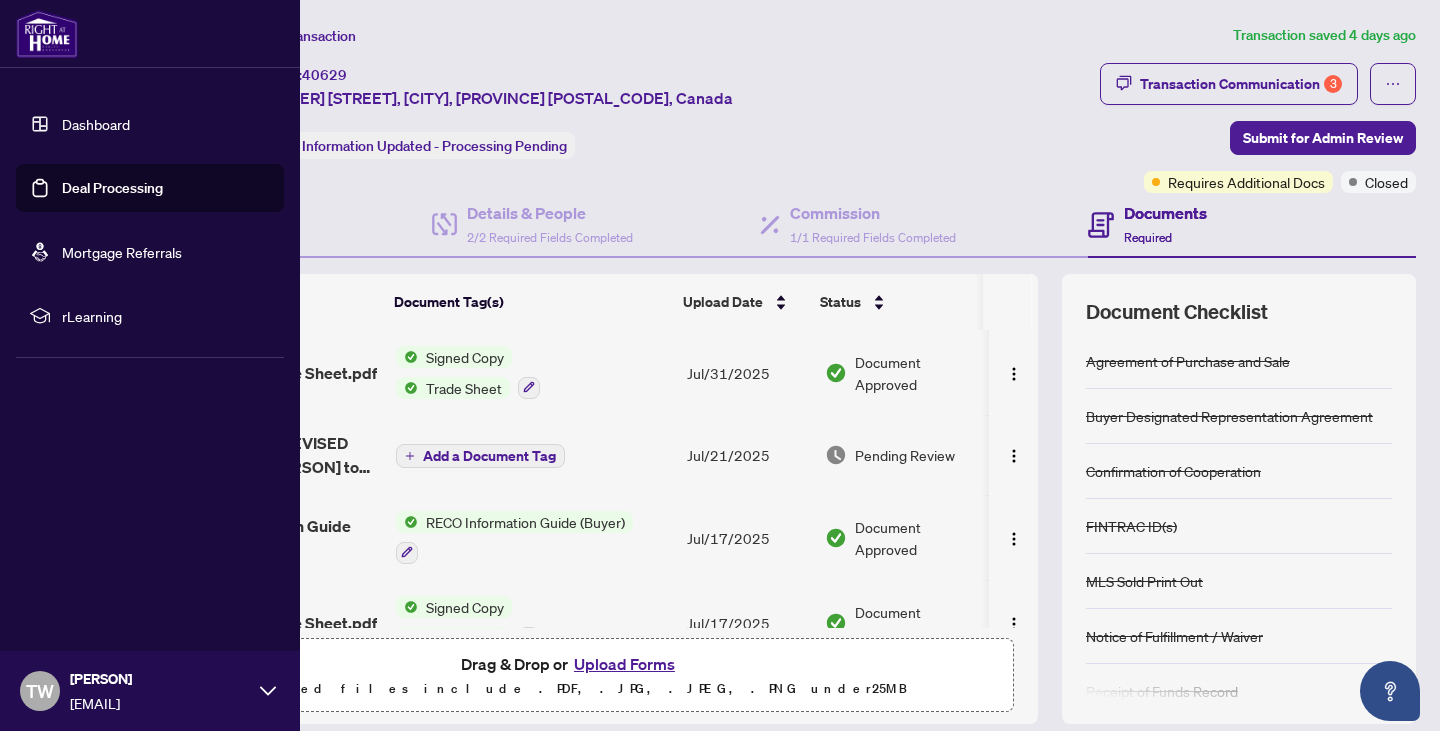 click at bounding box center [47, 34] 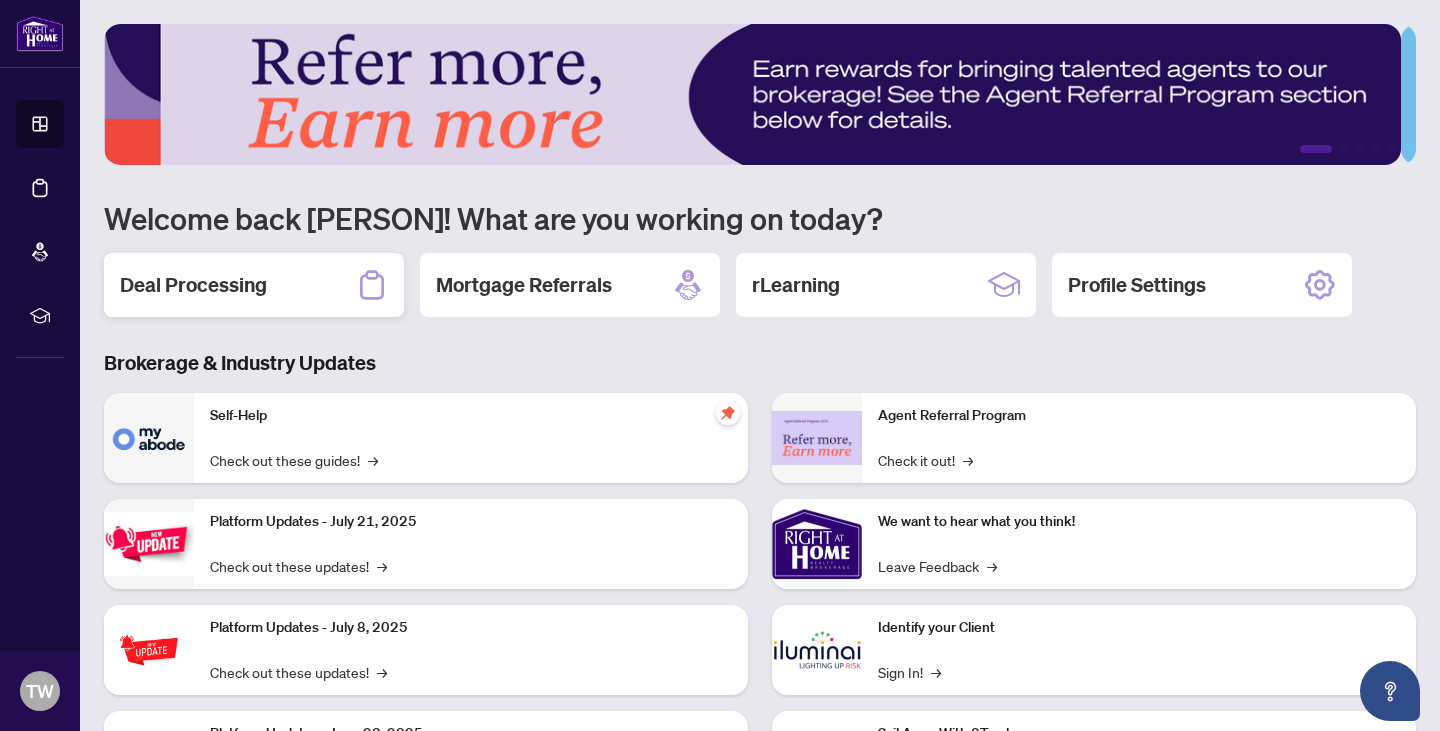 click on "Deal Processing" at bounding box center (193, 285) 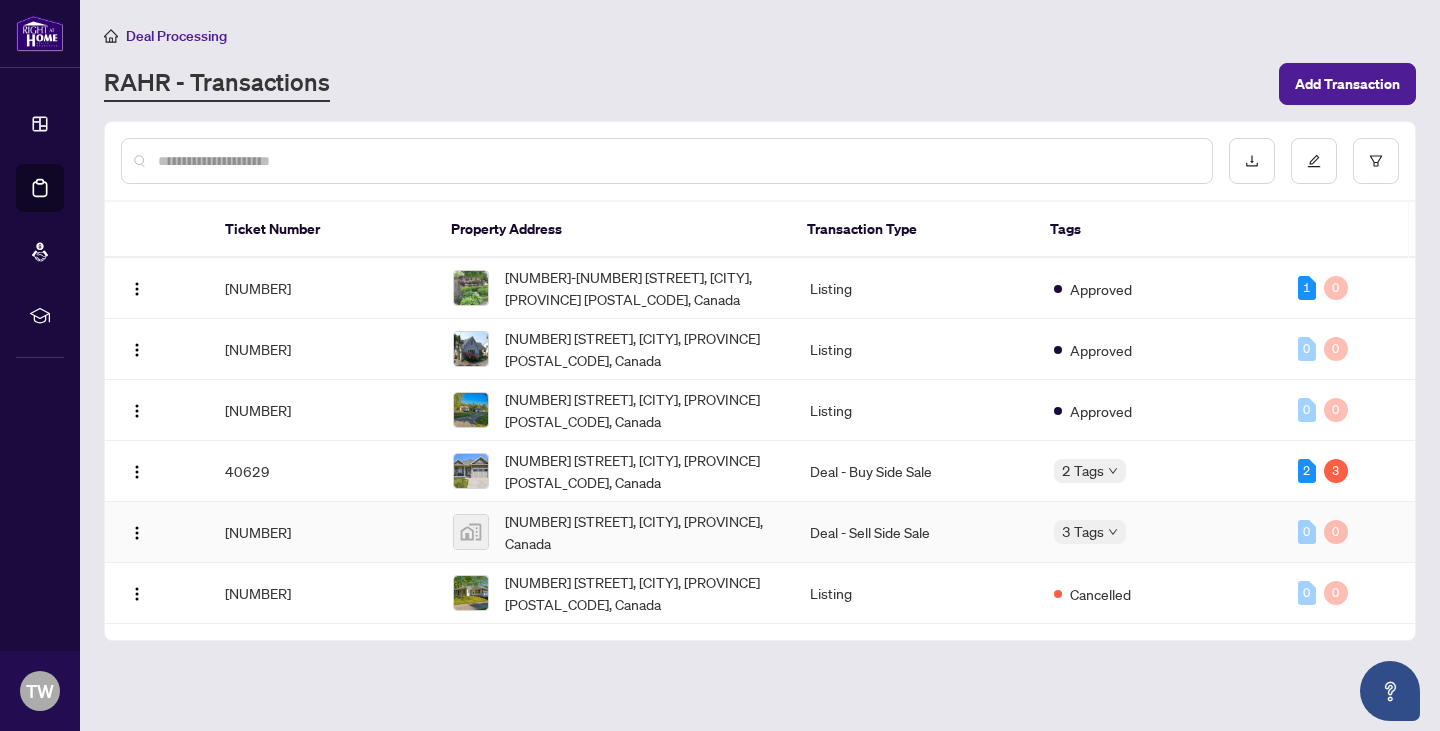click on "[NUMBER]" at bounding box center (323, 532) 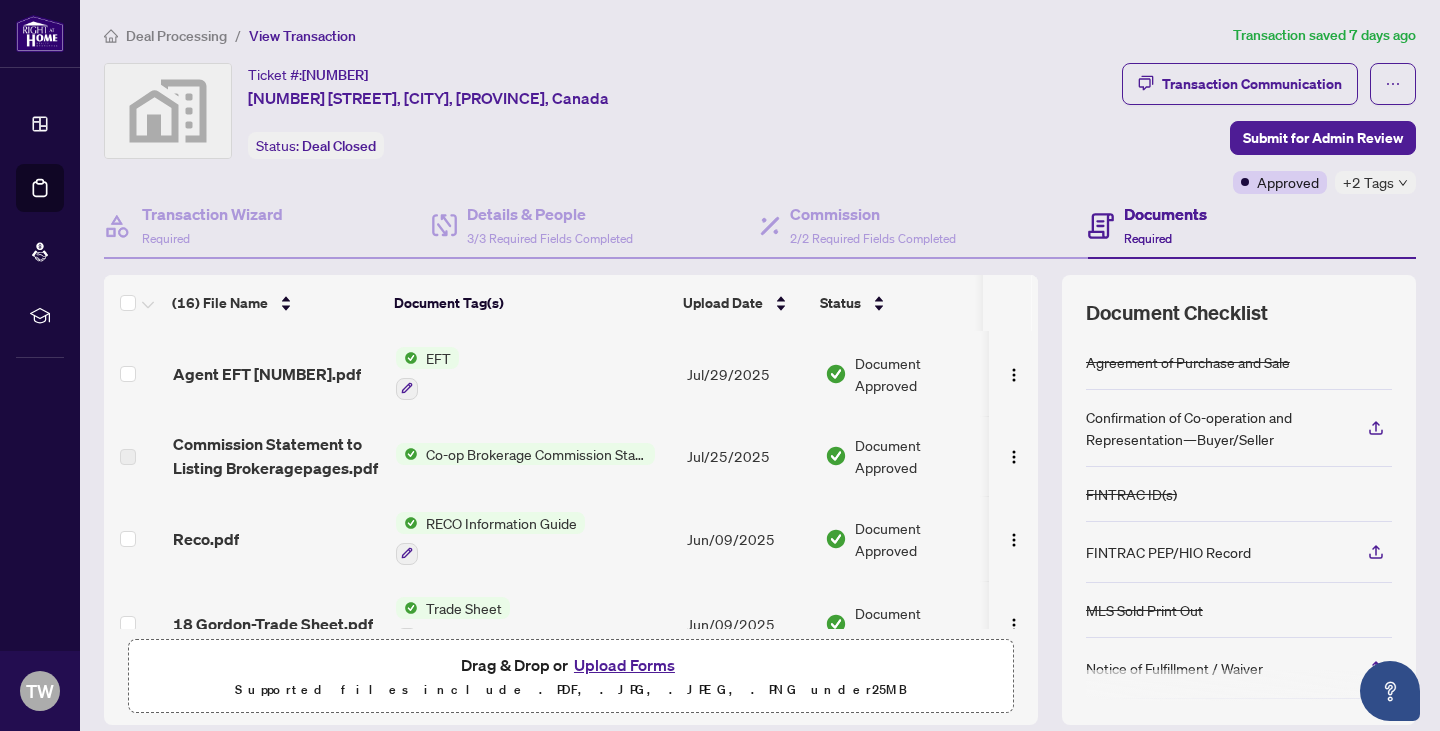 click on "EFT" at bounding box center (438, 358) 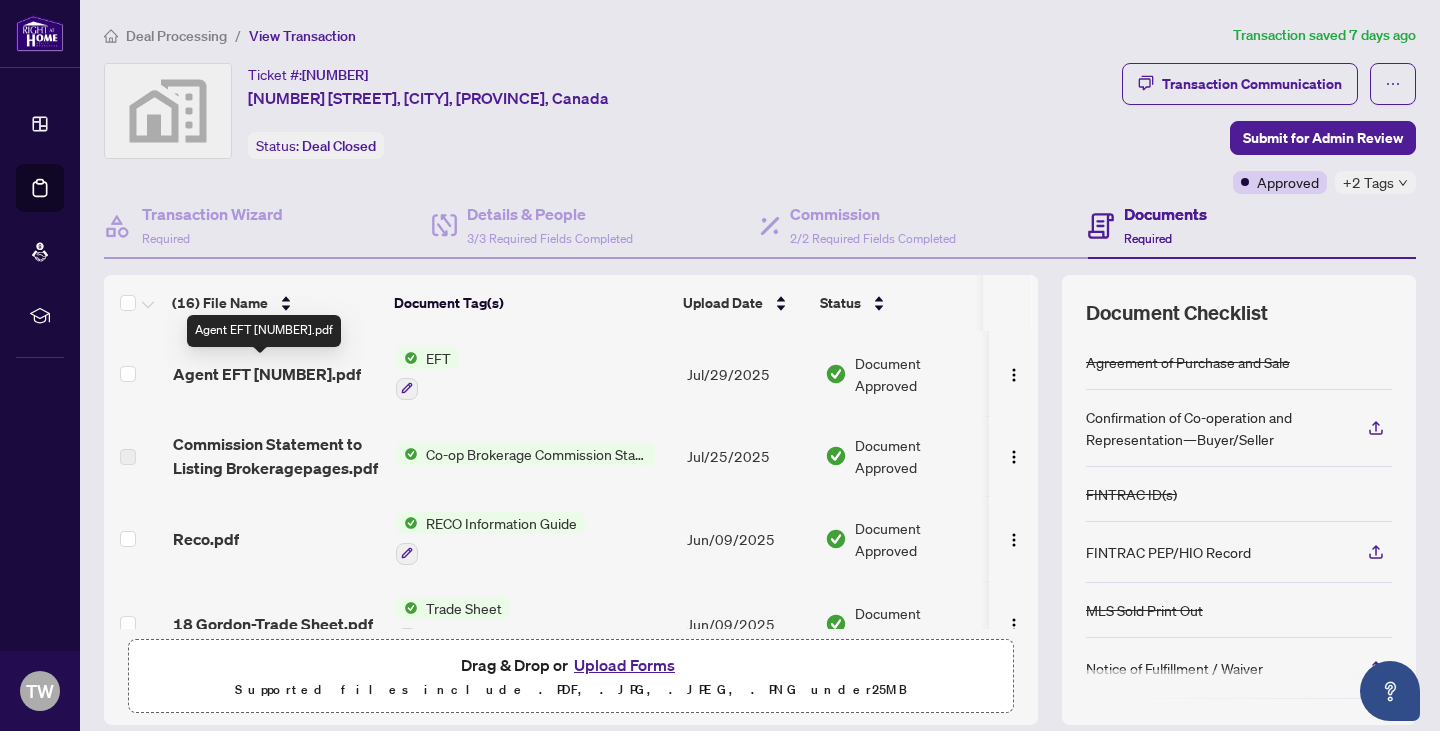 click on "Agent EFT [NUMBER].pdf" at bounding box center [267, 374] 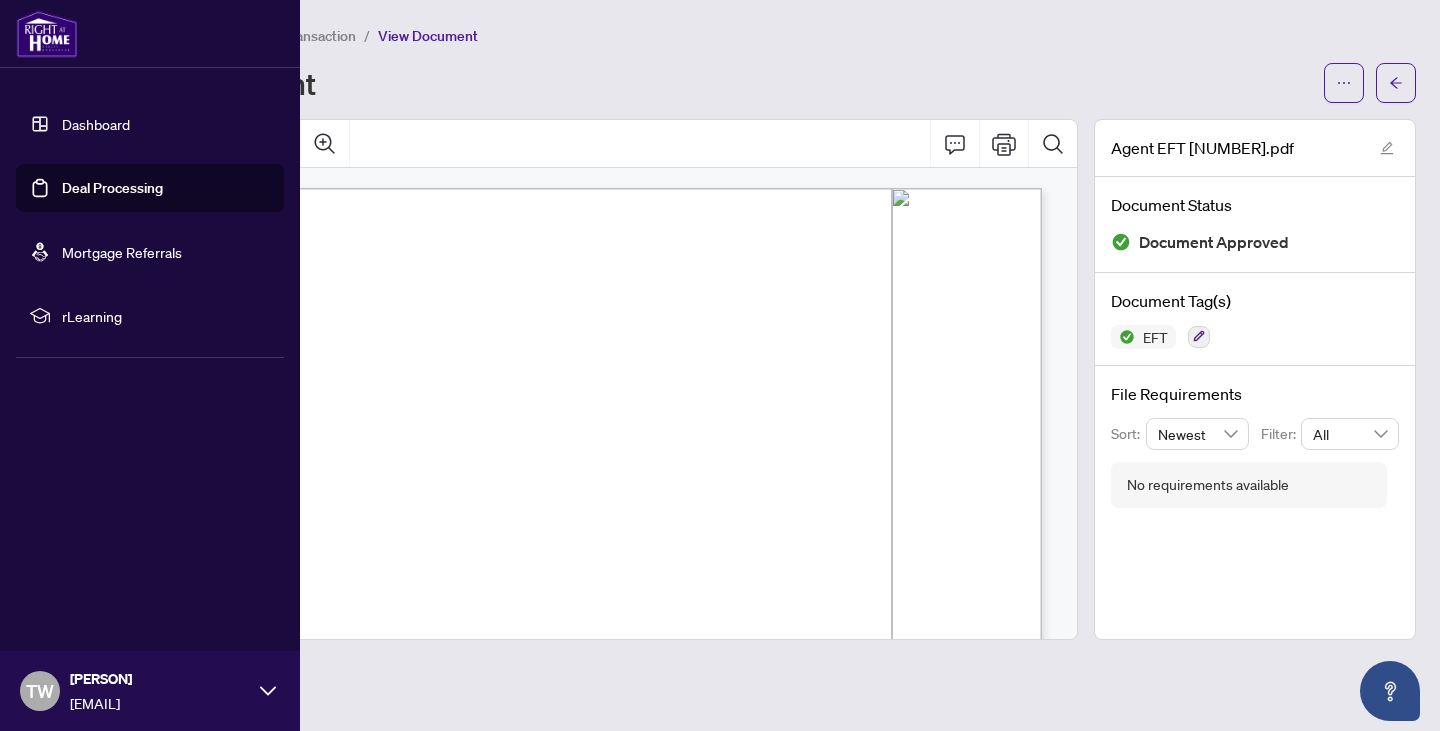 click at bounding box center (47, 34) 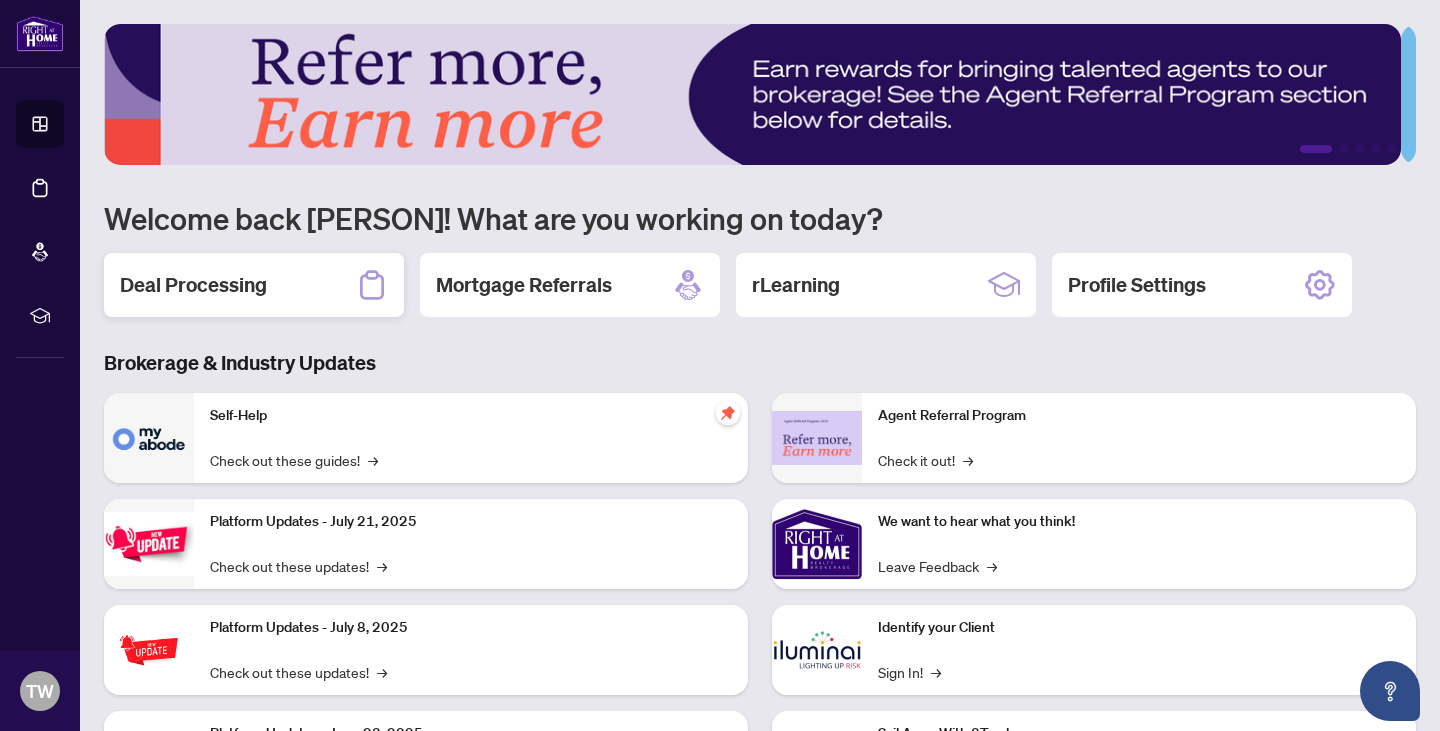 click on "Deal Processing" at bounding box center [193, 285] 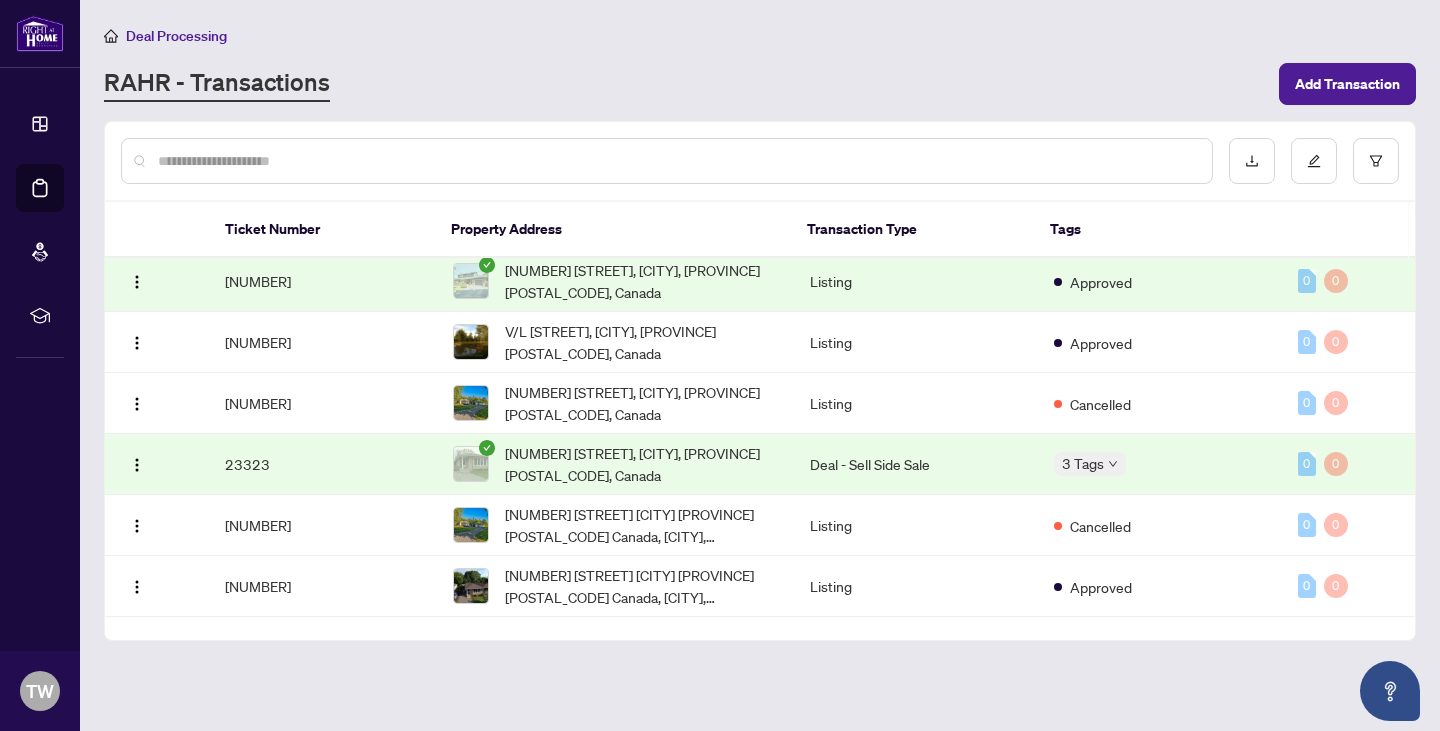 scroll, scrollTop: 374, scrollLeft: 0, axis: vertical 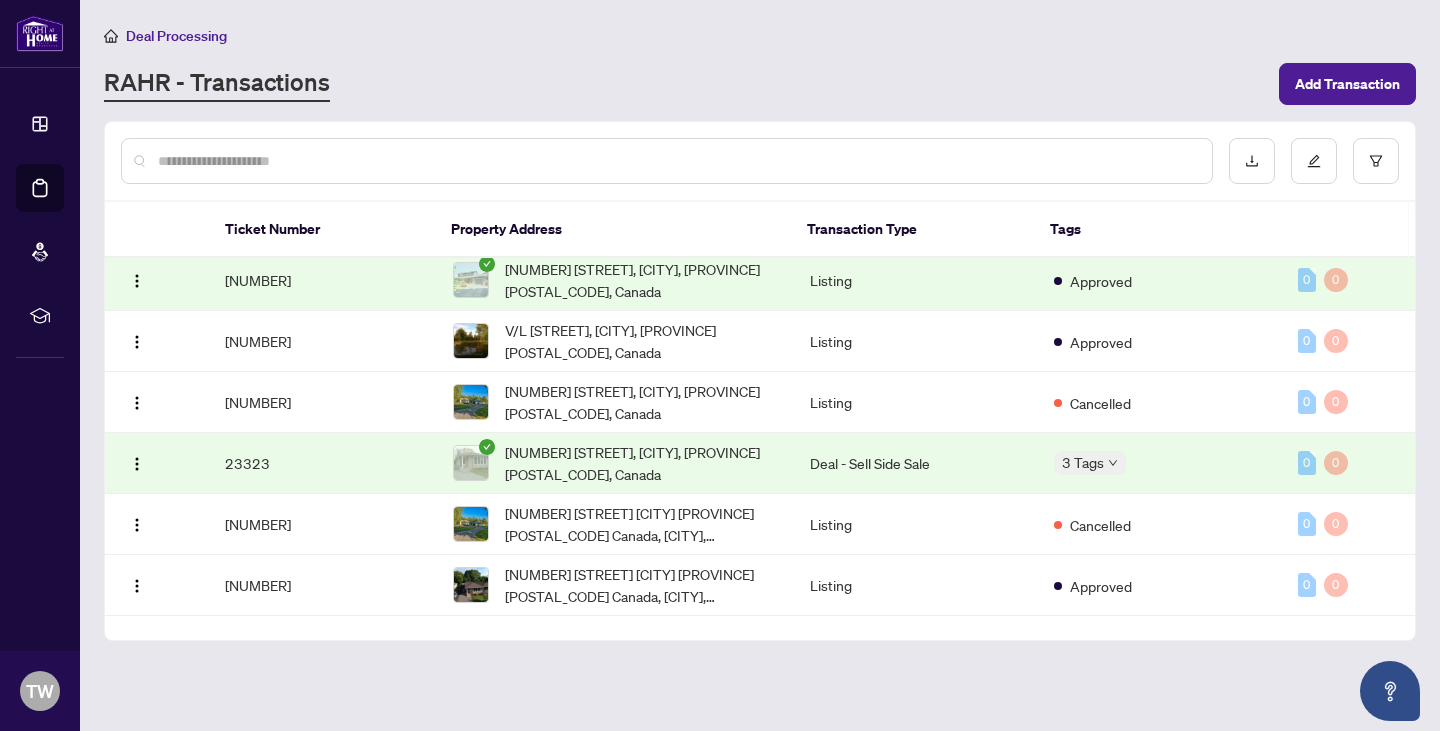 click on "23323" at bounding box center [323, 463] 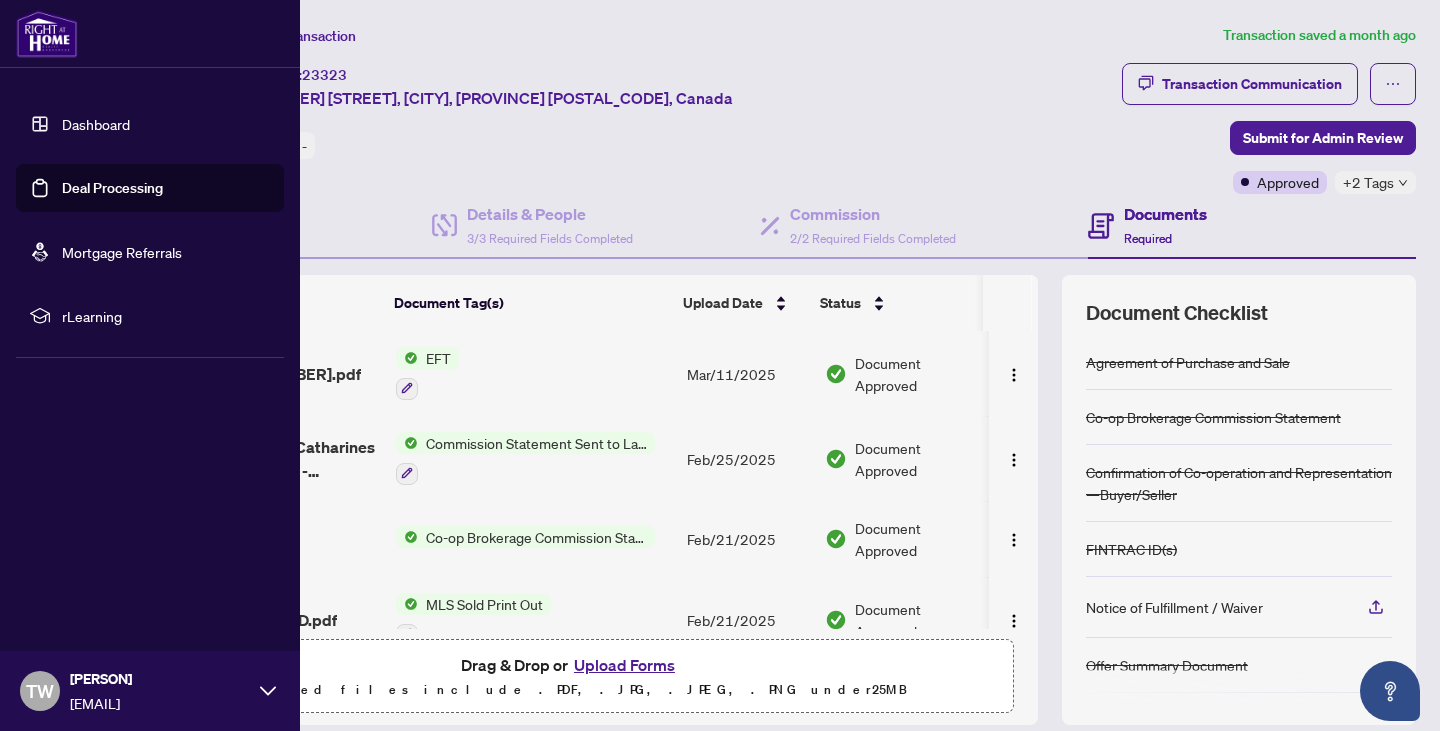click at bounding box center (47, 34) 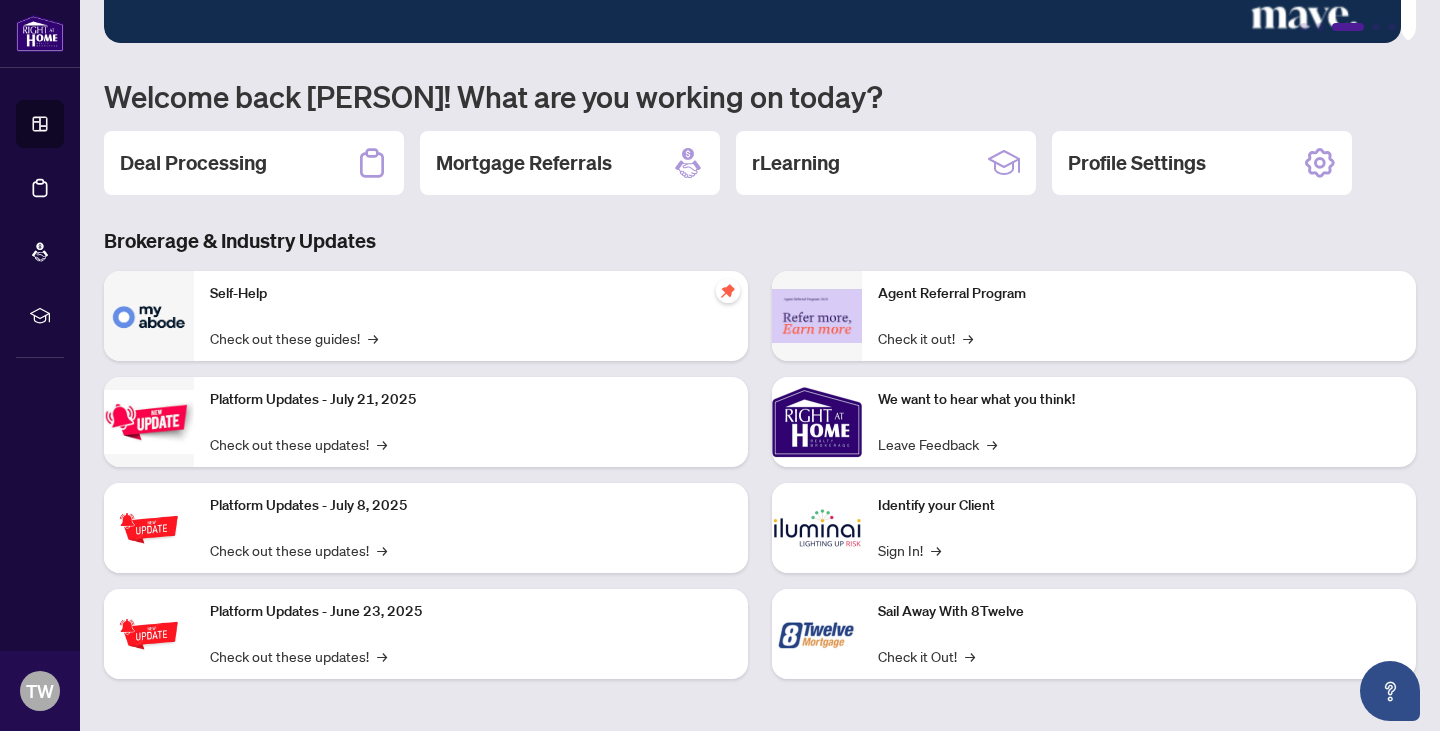 scroll, scrollTop: 0, scrollLeft: 0, axis: both 